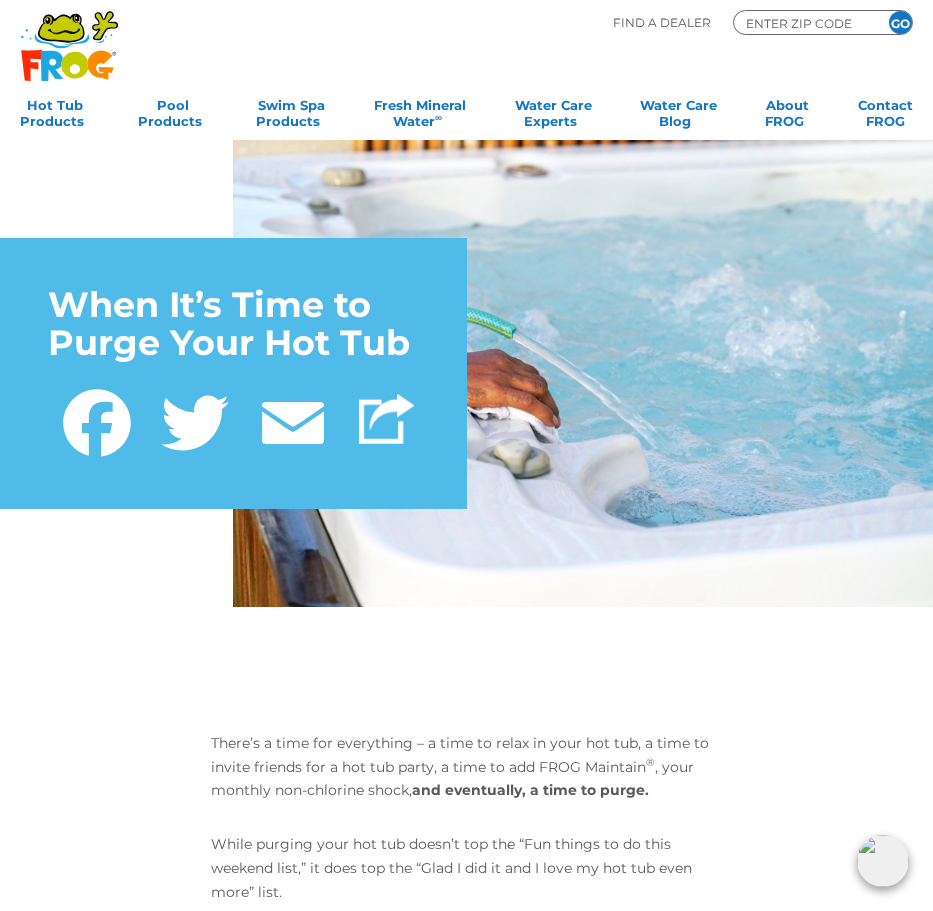 scroll, scrollTop: 0, scrollLeft: 0, axis: both 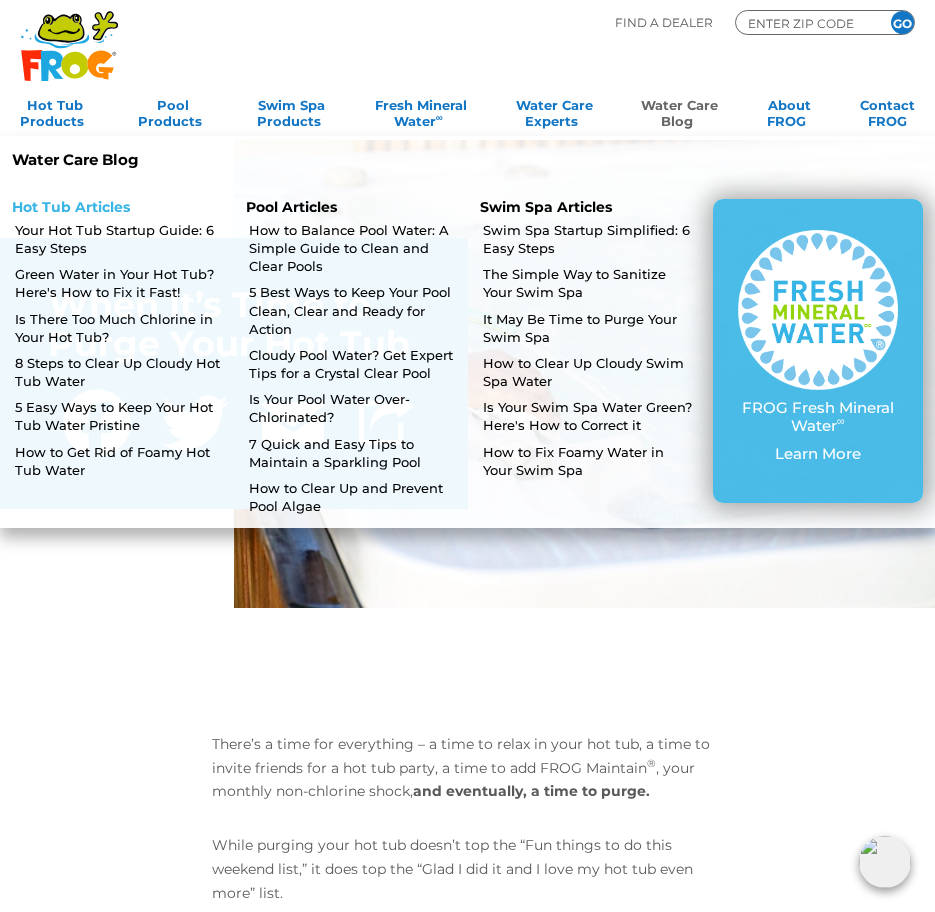 click on "Hot Tub Articles" at bounding box center [71, 207] 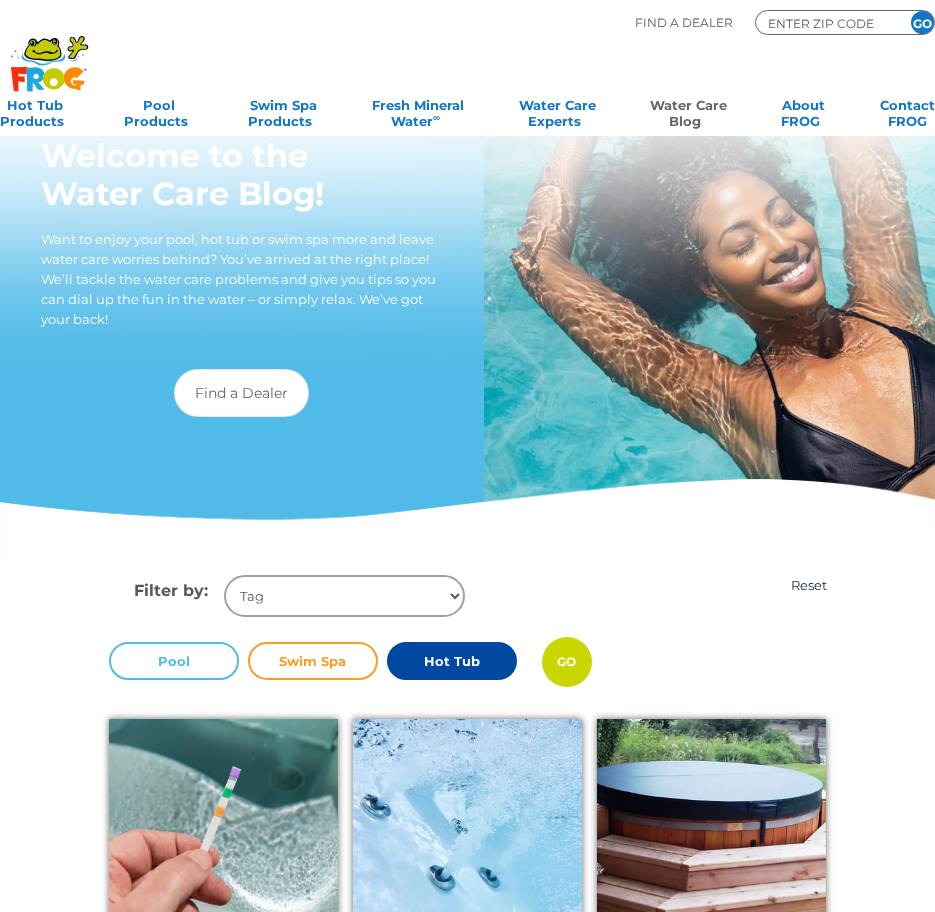 scroll, scrollTop: 0, scrollLeft: 0, axis: both 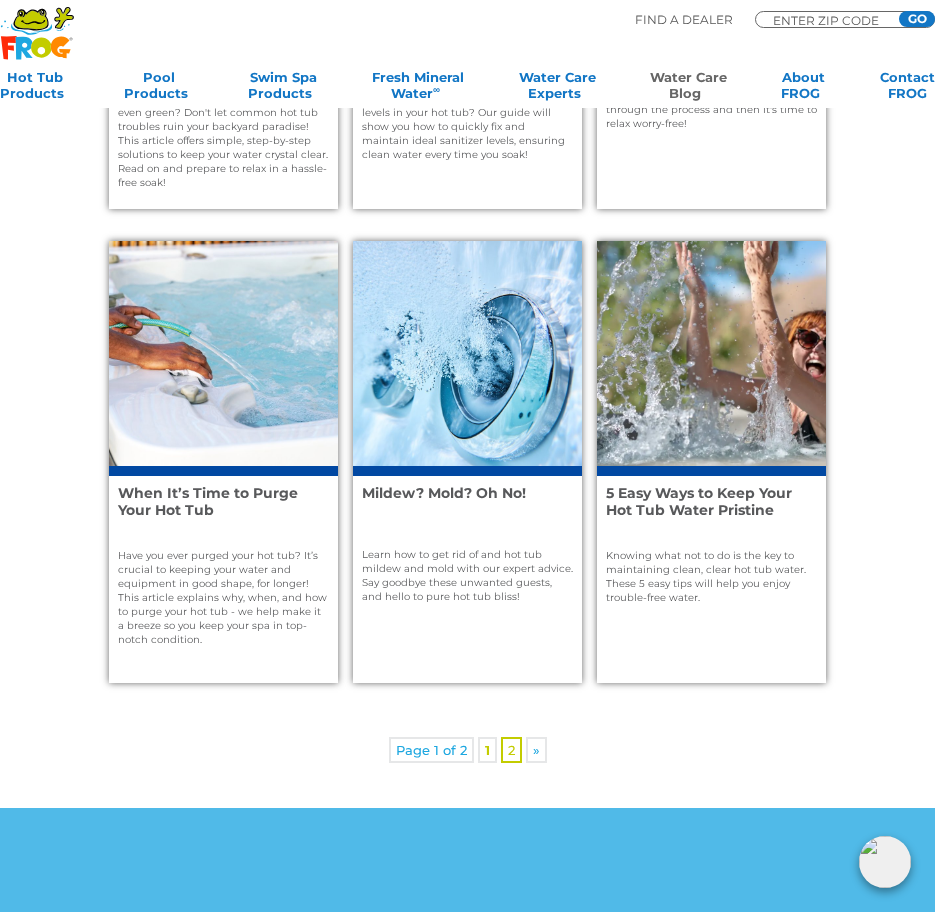 click on "2" at bounding box center (511, 750) 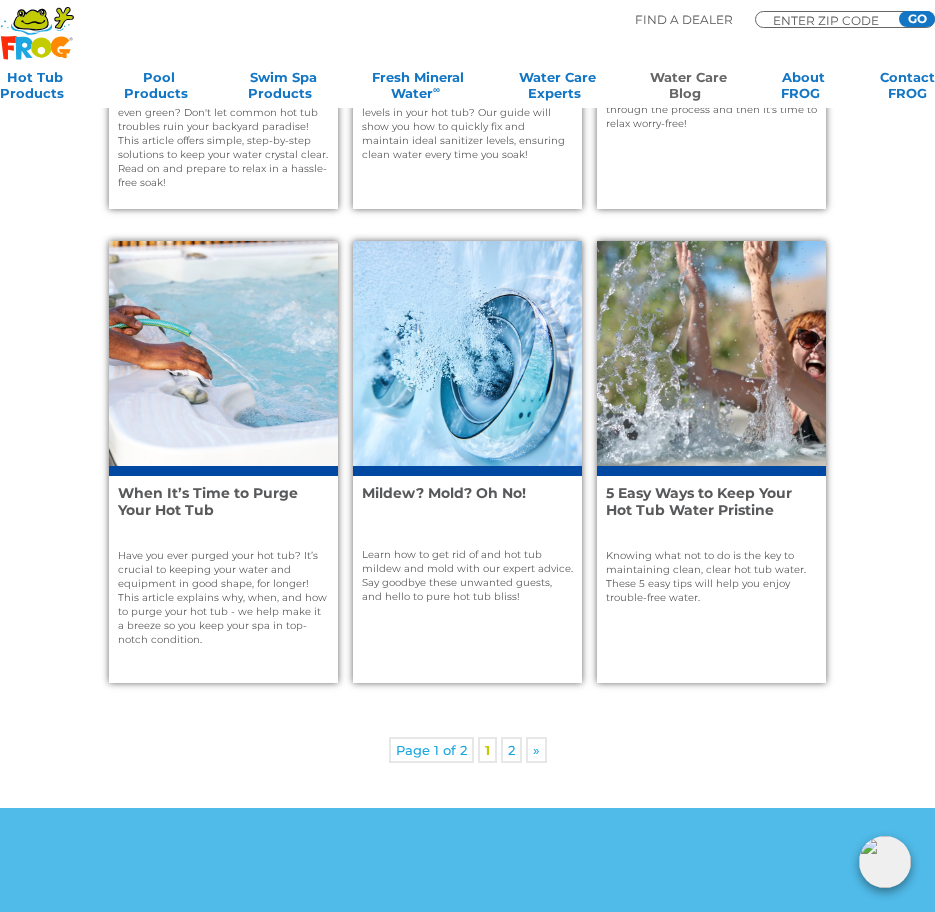 click on "Mildew? Mold? Oh No!" at bounding box center (459, 501) 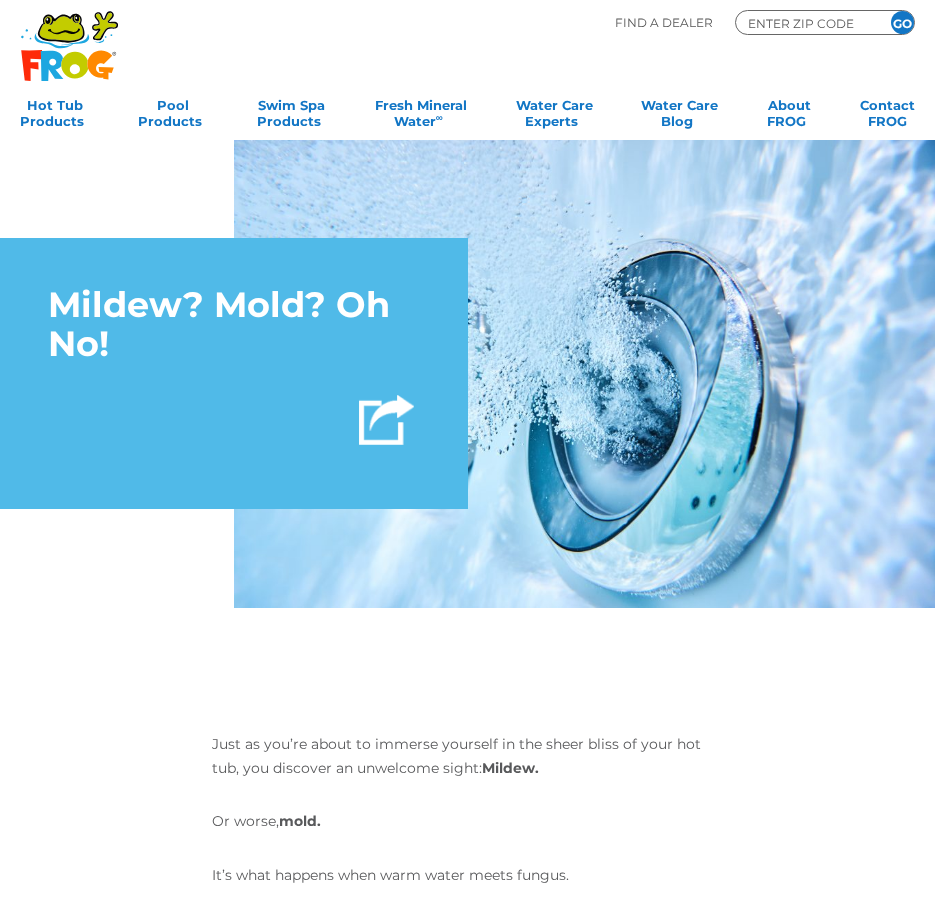 scroll, scrollTop: 0, scrollLeft: 0, axis: both 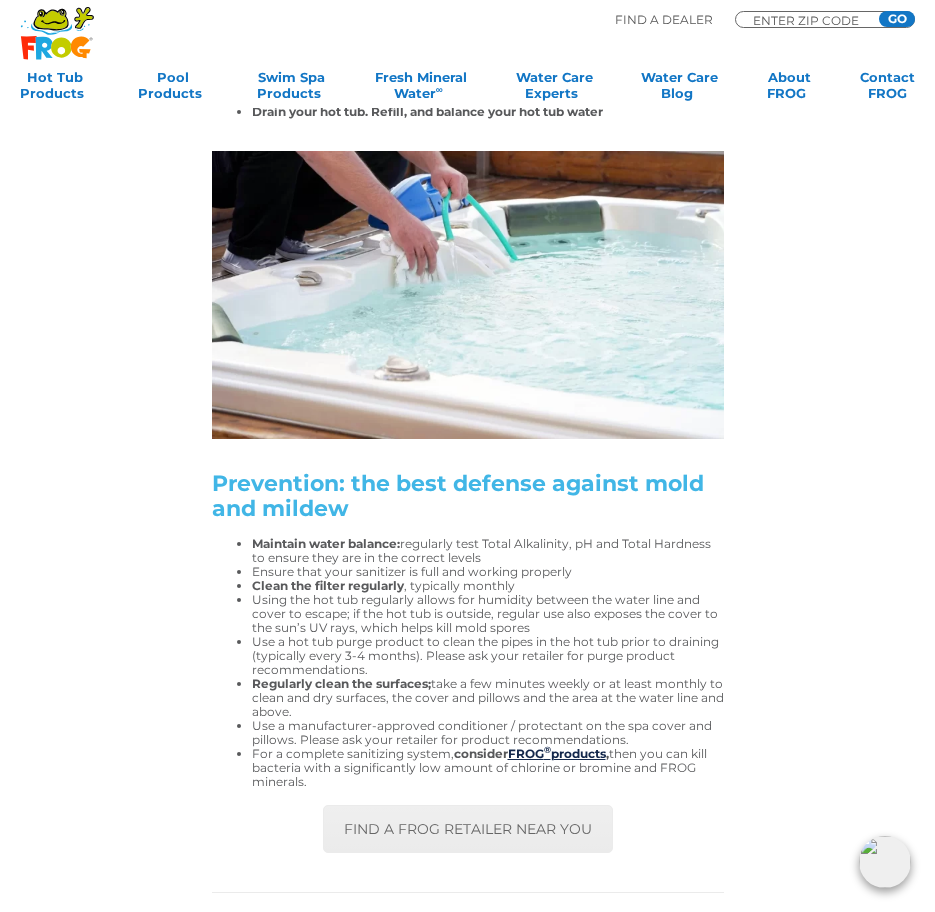 click on "If you spot mildew, clean it up immediately with a mild soap and dry the area.
If you spot mold, follow these steps to get rid of it:
Shock the hot tub  and use a hot tub purge product to clean the pipes prior to draining – please ask your retailer for product recommendations.
Drain the hot tub
Clean all surfaces of the hot tub with a mild detergent (it is important that any mold spores are cleaned off any porous surface).
If using bleach on your cover and/or pillows, check your manual to learn if it’s appropriate to help kill off any mold spores
Expose the hot tub and cover to sunlight ; this will help kill mold spores as UV light acts as a natural oxidizer
Remove the plastic-wrapped foam panels from the vinyl cover. Clean with mild detergent or (if manufacturer recommends it) a diluted bleach solution. Allow to dry and inspect for torn plastic before reinstalling
Replace filter
Drain your hot tub. Refill, and balance your hot tub water" at bounding box center [468, 726] 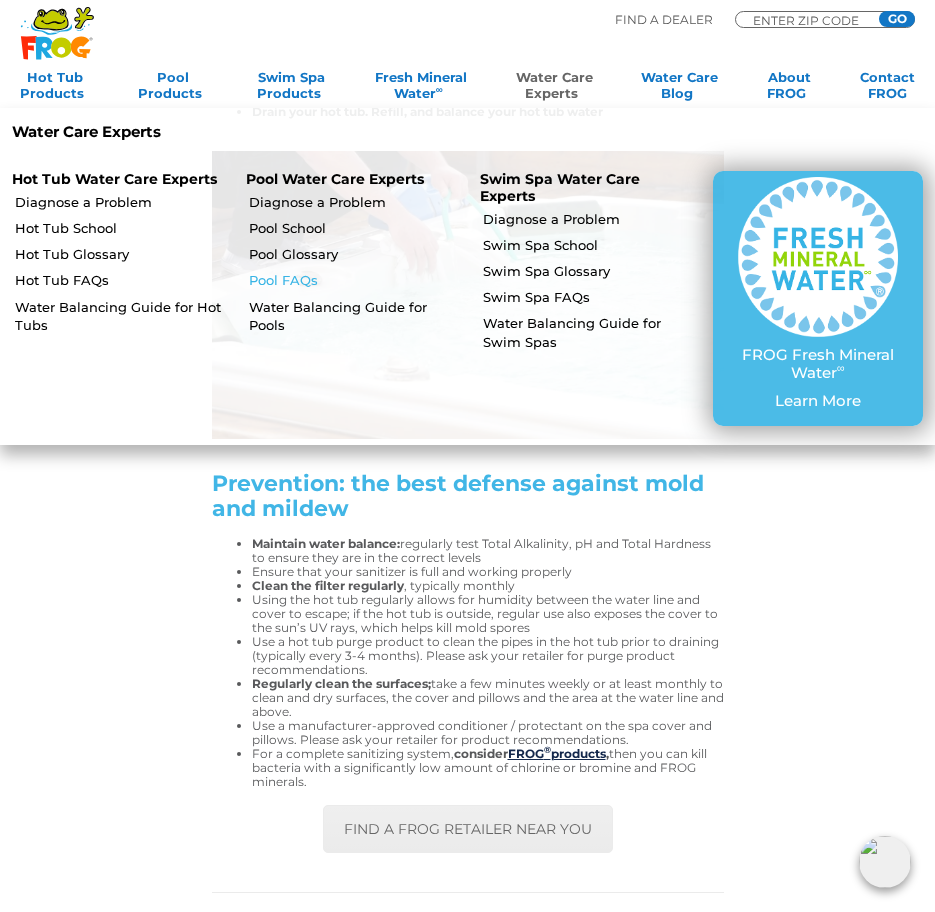 click on "Pool FAQs" at bounding box center (356, 280) 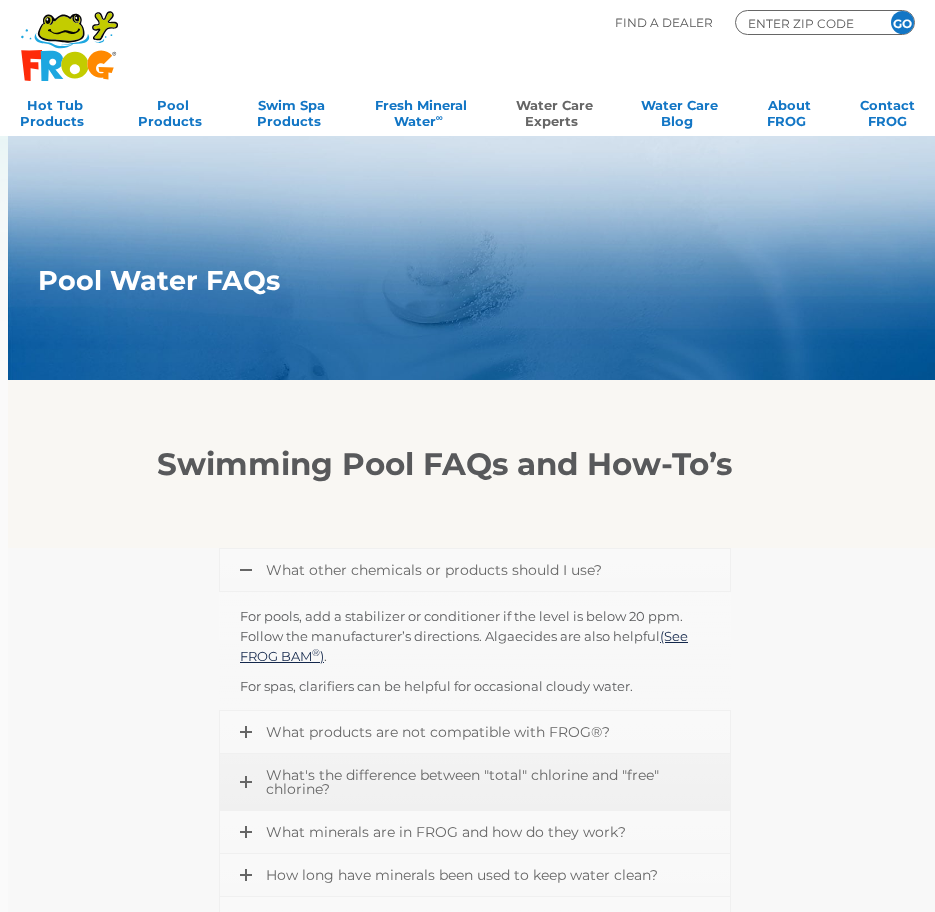 scroll, scrollTop: 0, scrollLeft: 0, axis: both 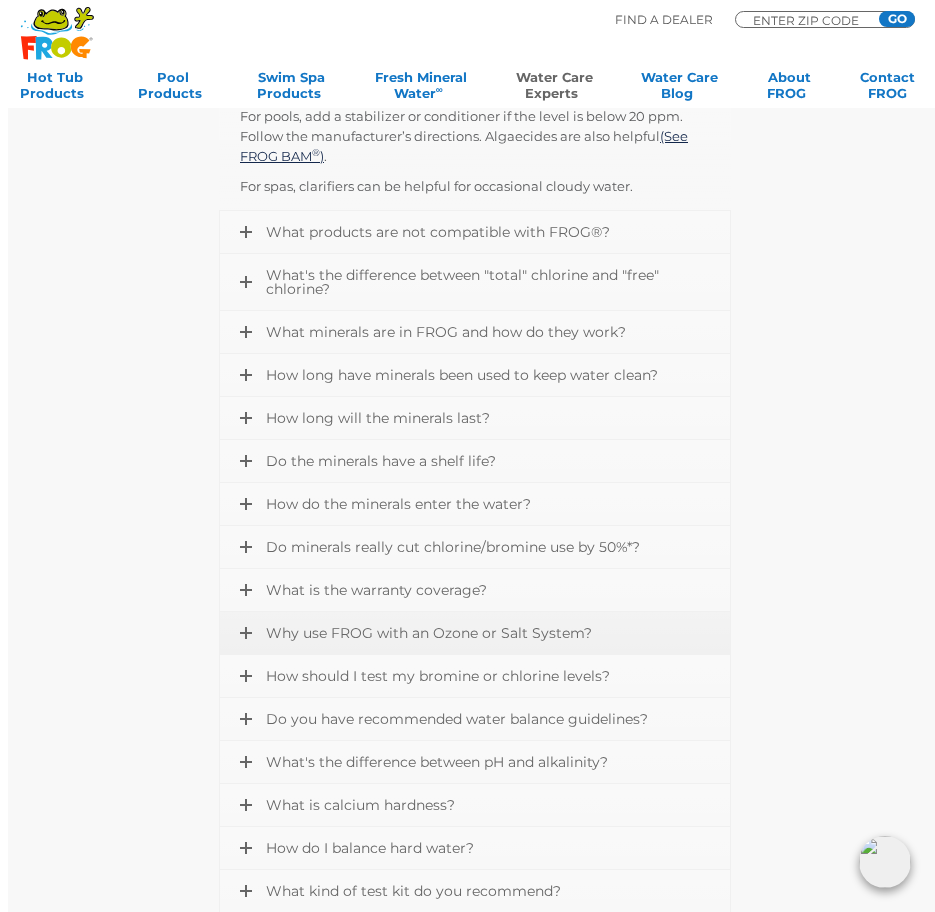 click on "Why use FROG with an Ozone or Salt System?" at bounding box center [475, 633] 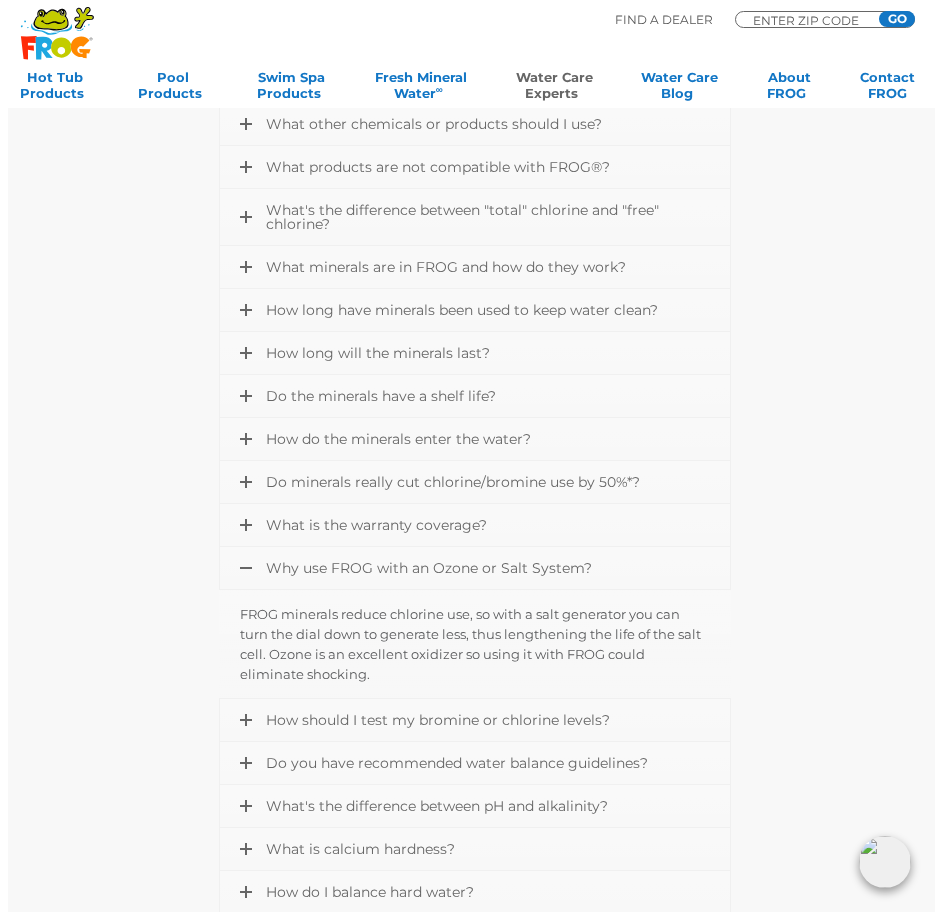 scroll, scrollTop: 481, scrollLeft: 0, axis: vertical 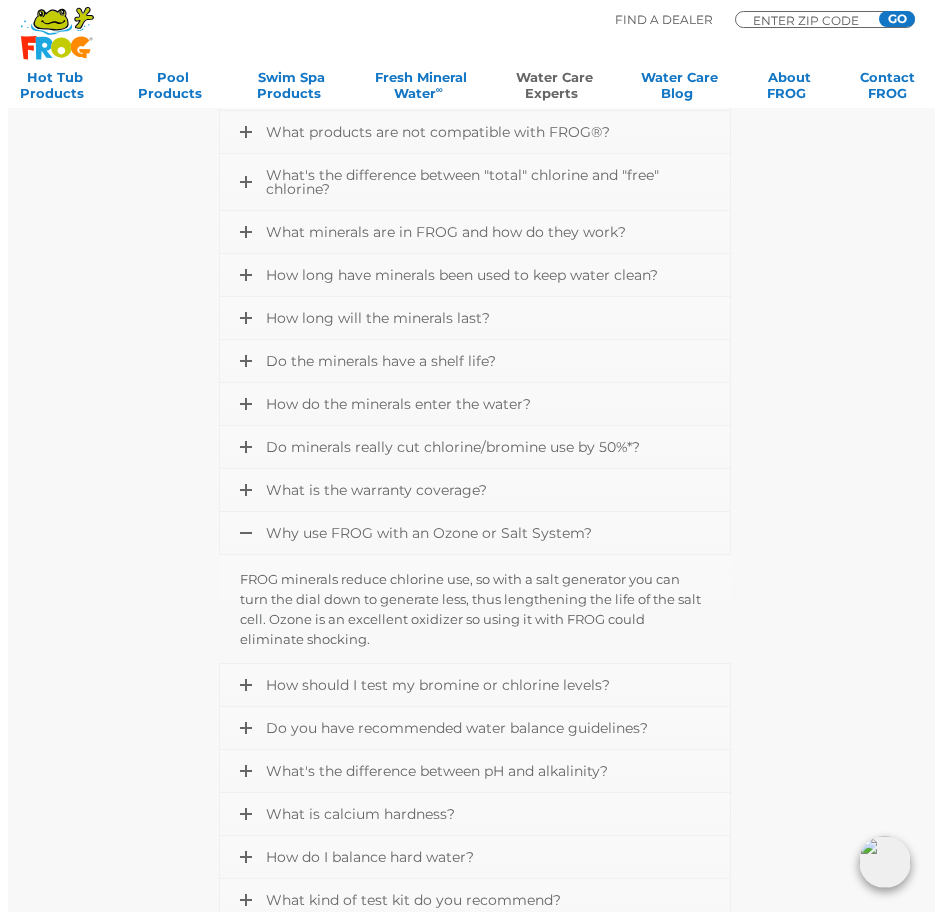 click on "ENTER ZIP CODE
GO" at bounding box center (825, 19) 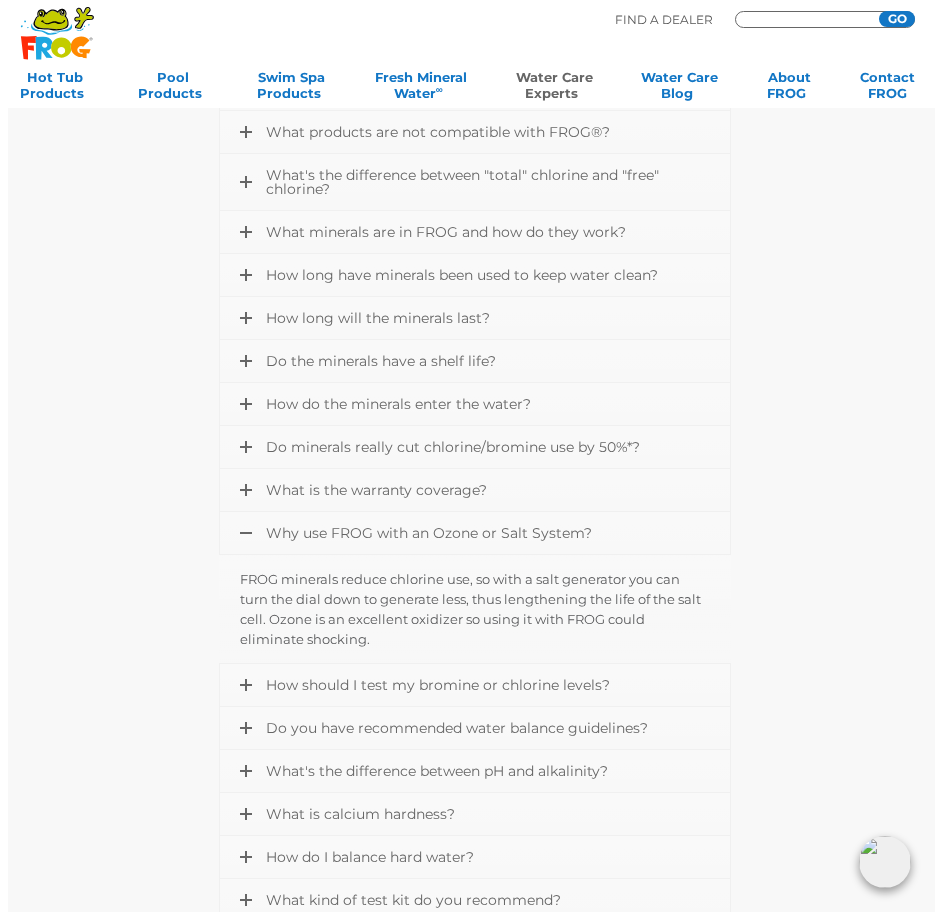 click at bounding box center [811, 20] 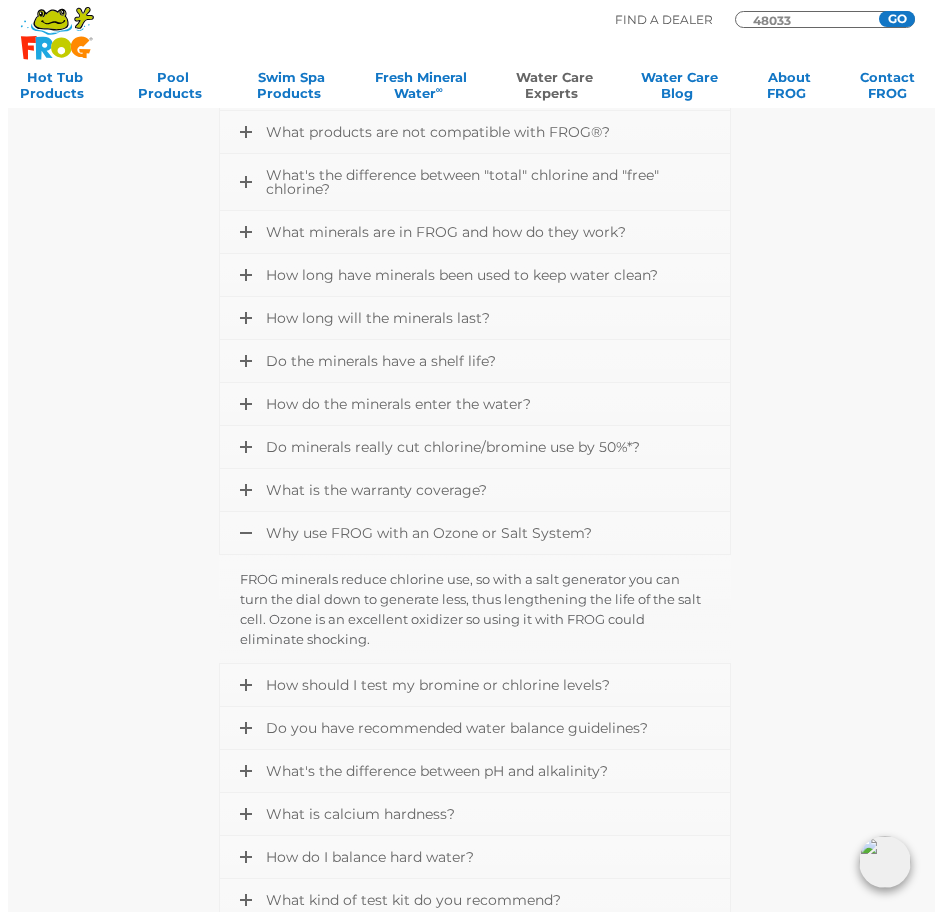 type on "48033" 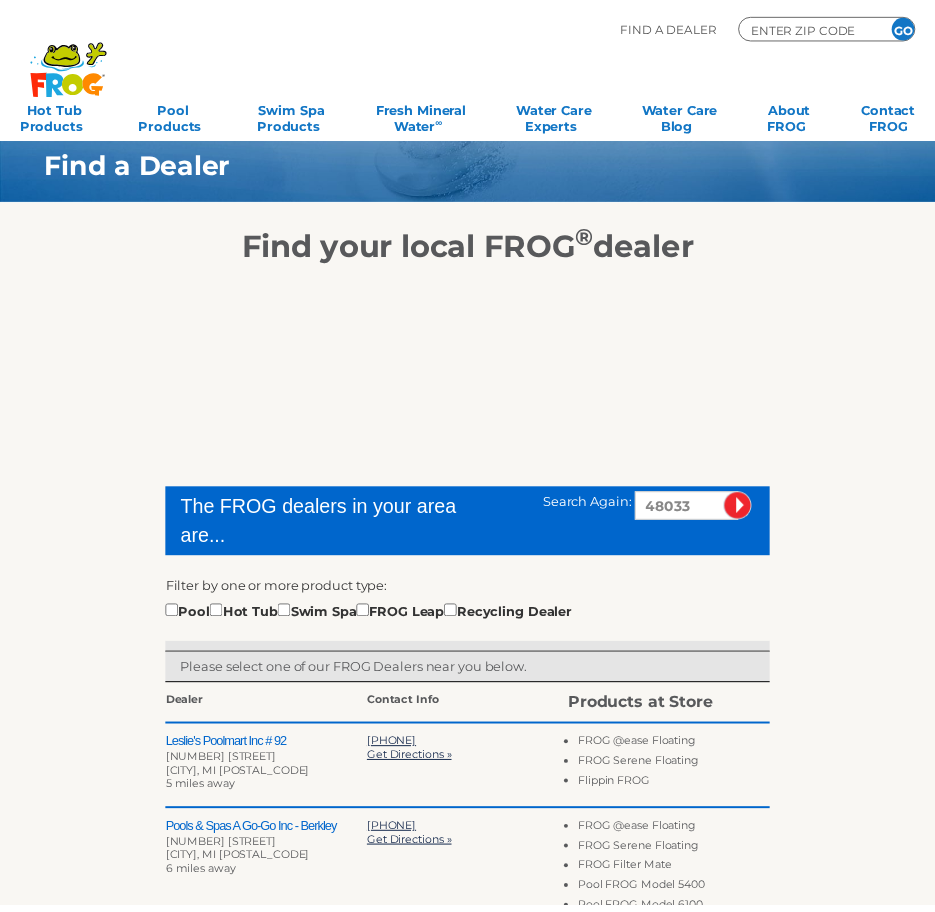 scroll, scrollTop: 0, scrollLeft: 0, axis: both 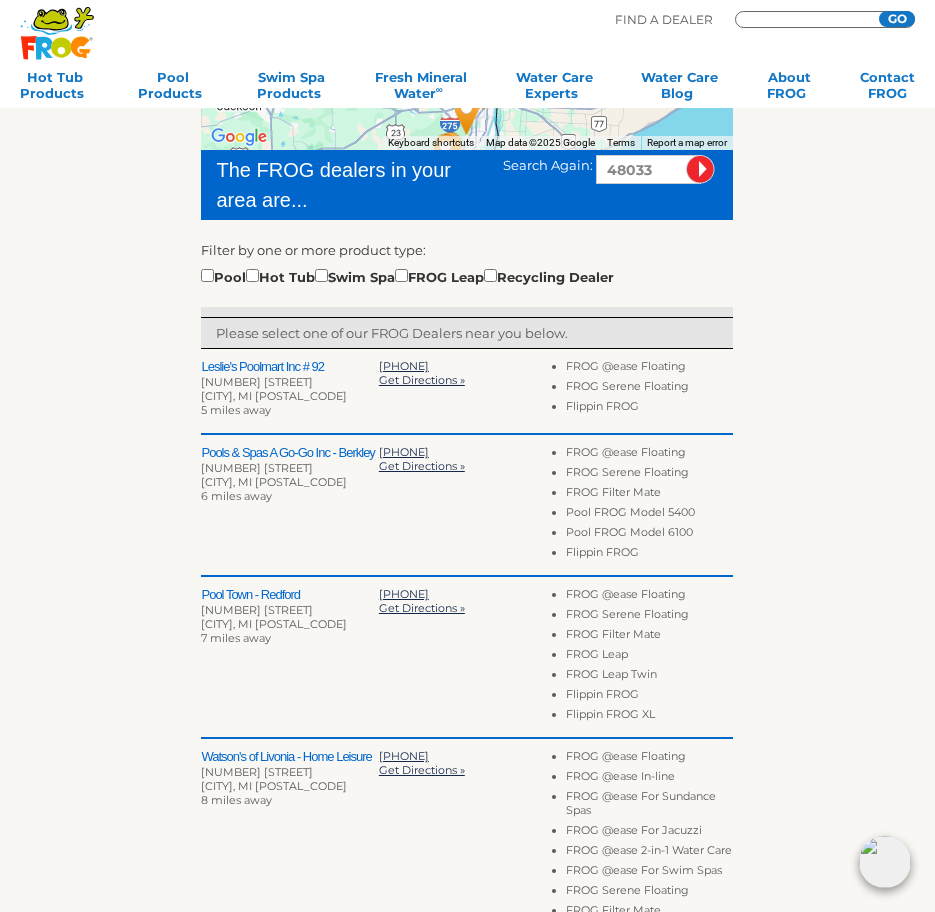click at bounding box center [811, 20] 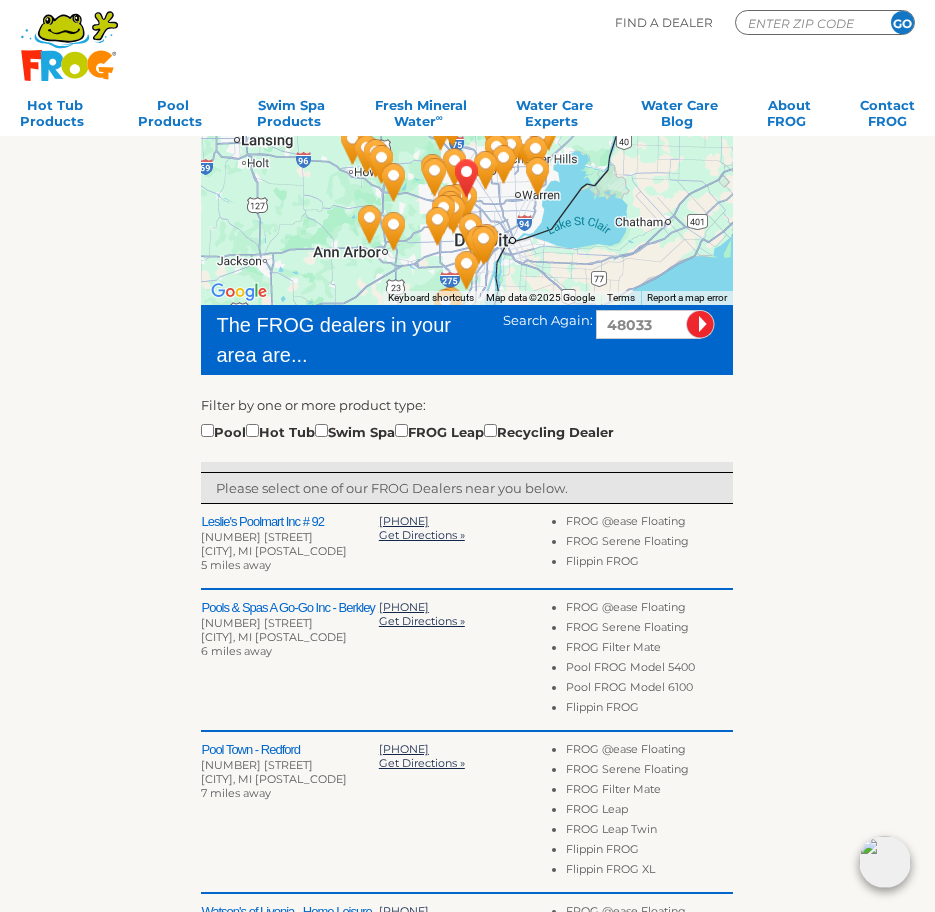 scroll, scrollTop: 0, scrollLeft: 0, axis: both 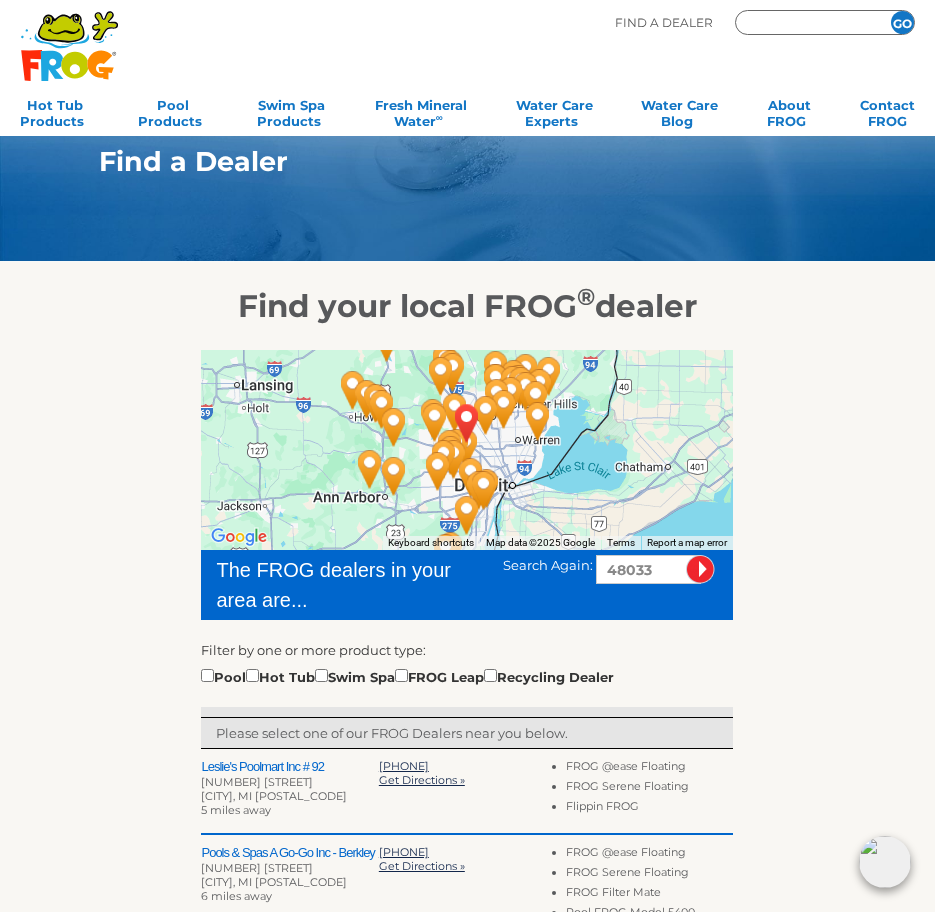click at bounding box center [806, 23] 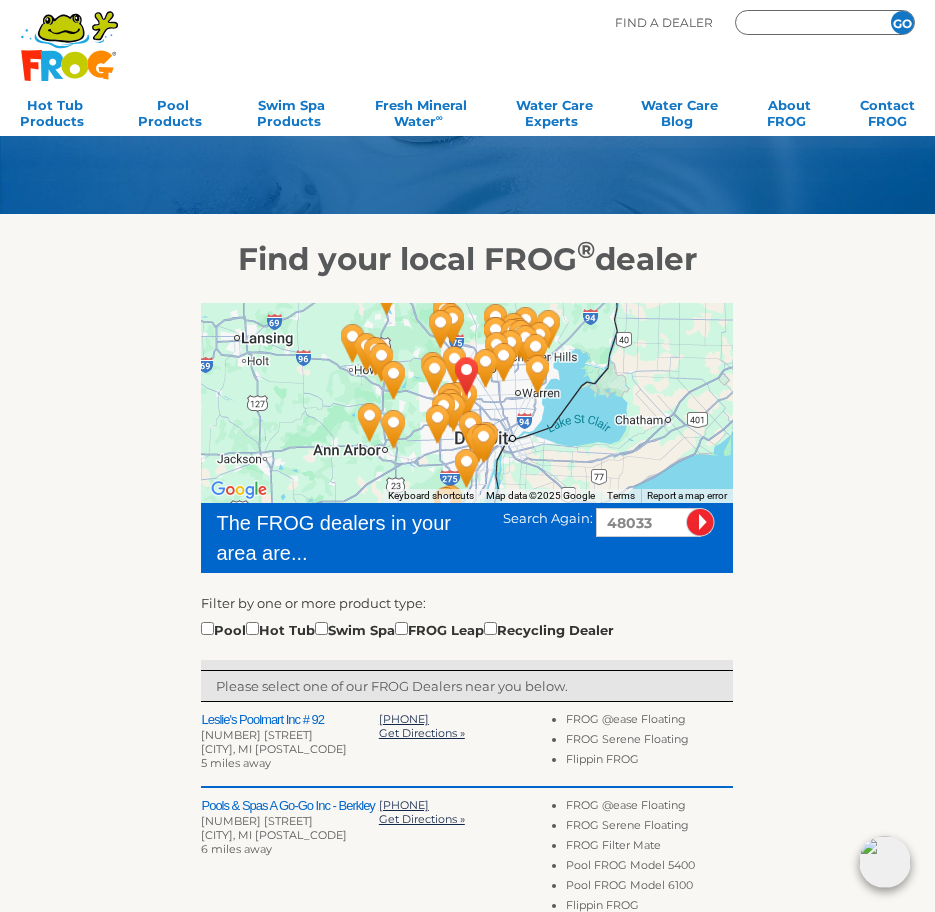 scroll, scrollTop: 0, scrollLeft: 0, axis: both 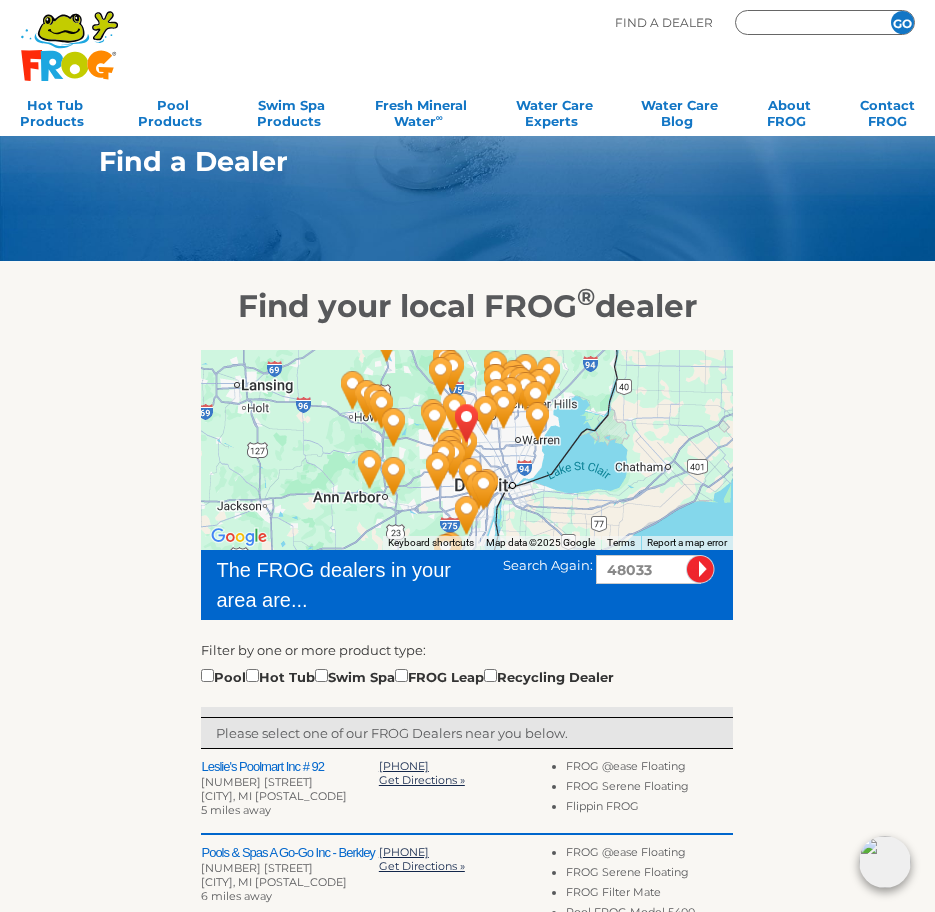 click at bounding box center (806, 23) 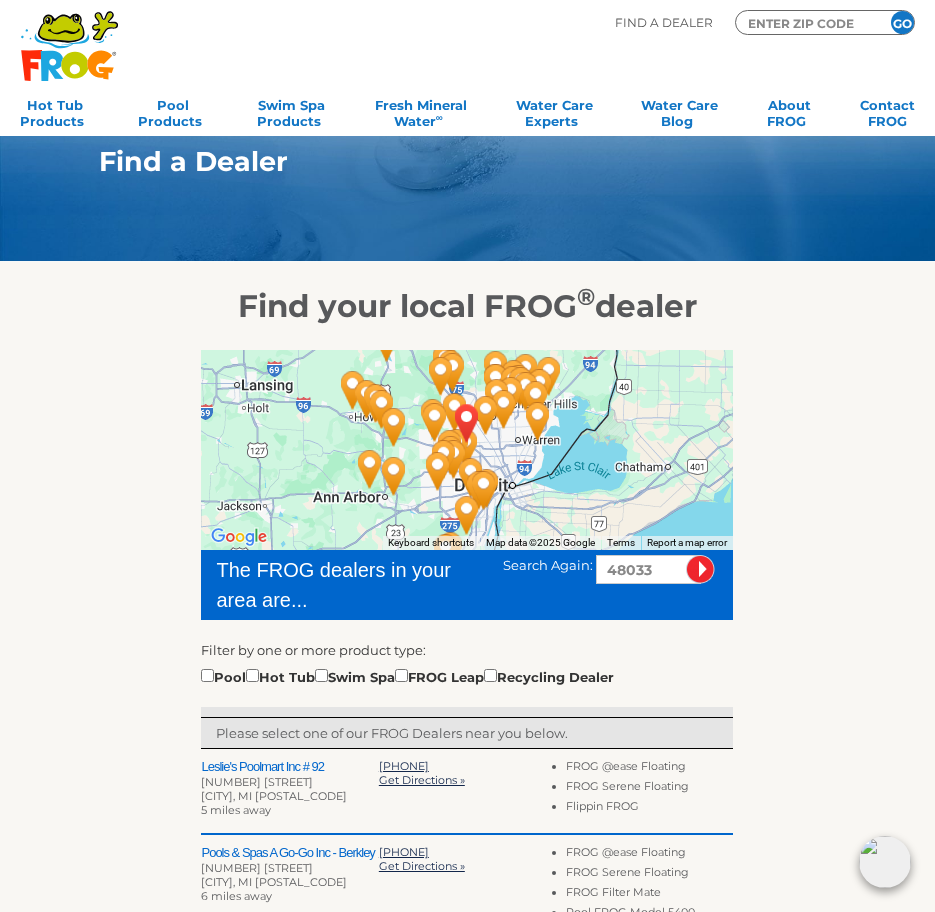 click on "← Move left → Move right ↑ Move up ↓ Move down + Zoom in - Zoom out Home Jump left by 75% End Jump right by 75% Page Up Jump up by 75% Page Down Jump down by 75% Keyboard shortcuts Map Data Map data ©2025 Google Map data ©2025 Google 20 km  Click to toggle between metric and imperial units Terms Report a map error
The FROG dealers in your area are...
Search Again:
[POSTAL_CODE]
Filter by one or more product type:
Pool
Hot Tub
Swim Spa
FROG Leap
Recycling Dealer
Please select one of our FROG Dealers near you below.
Dealer
Contact Info
Products at Store" at bounding box center (468, 962) 